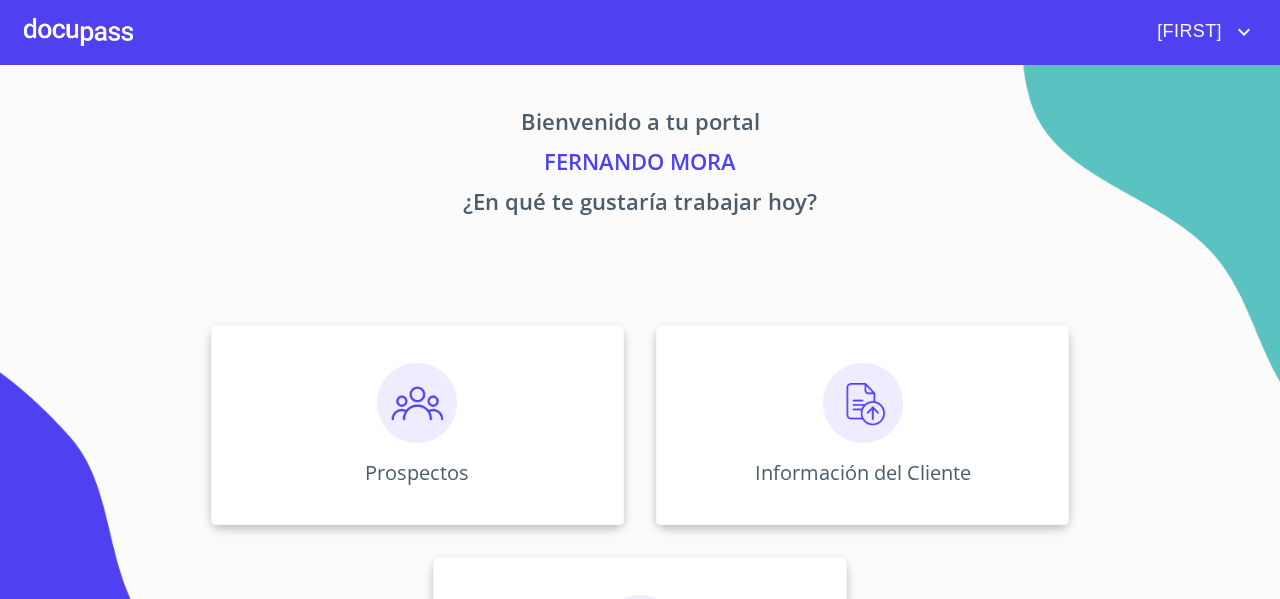 scroll, scrollTop: 0, scrollLeft: 0, axis: both 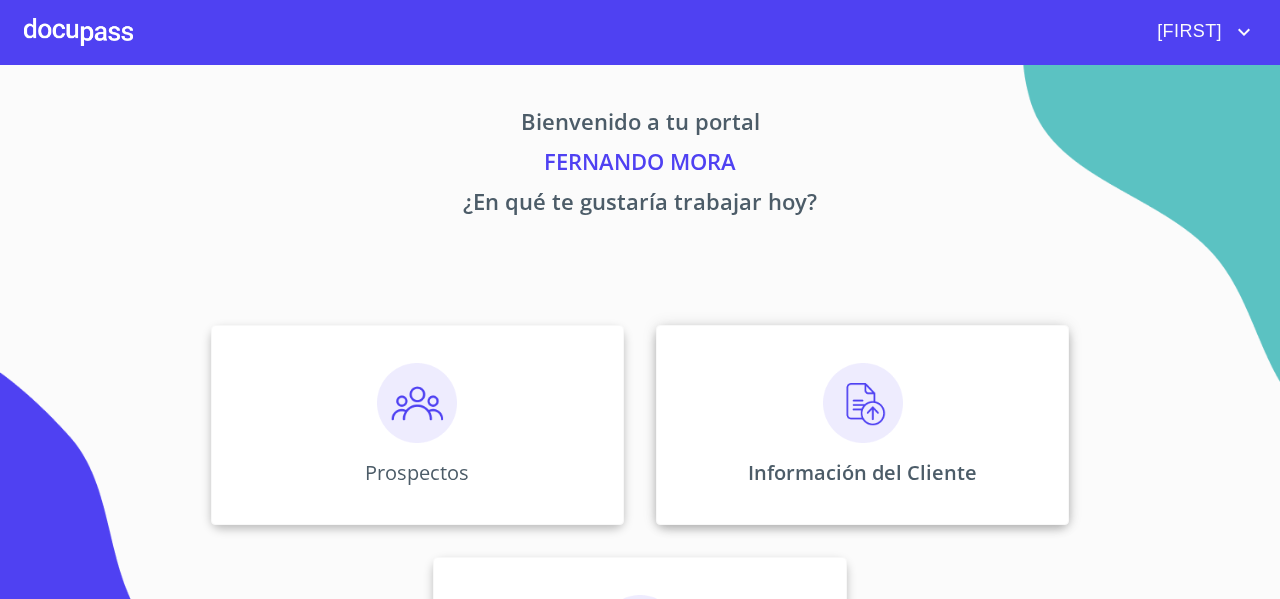 click on "Información del Cliente" at bounding box center [862, 425] 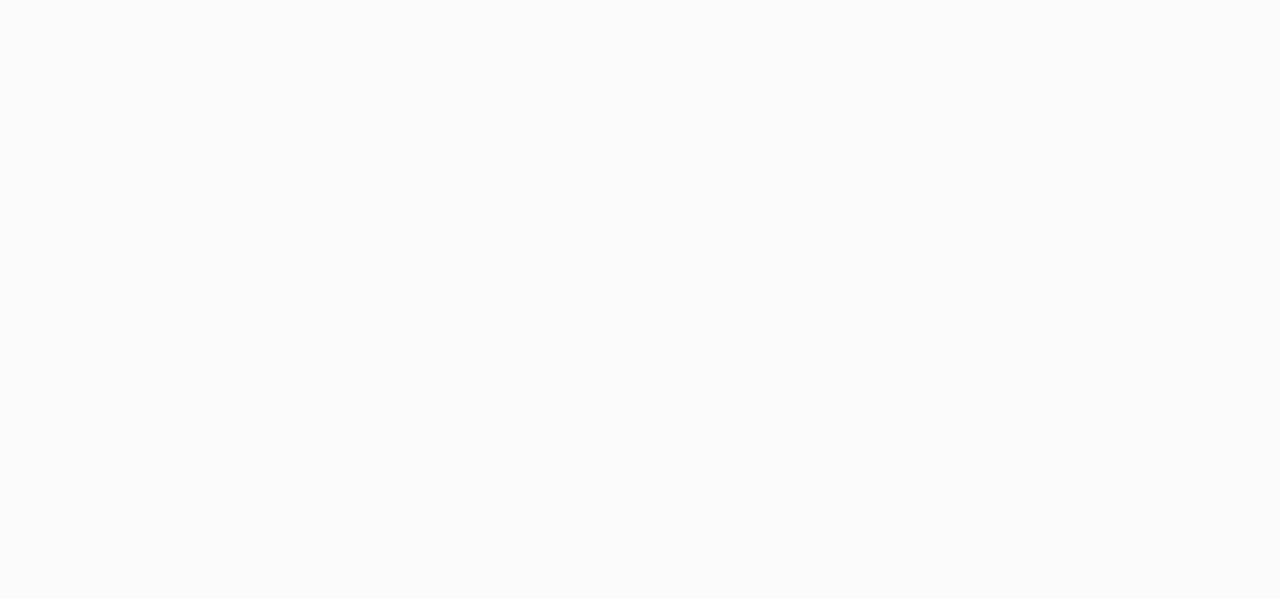 click at bounding box center [640, 299] 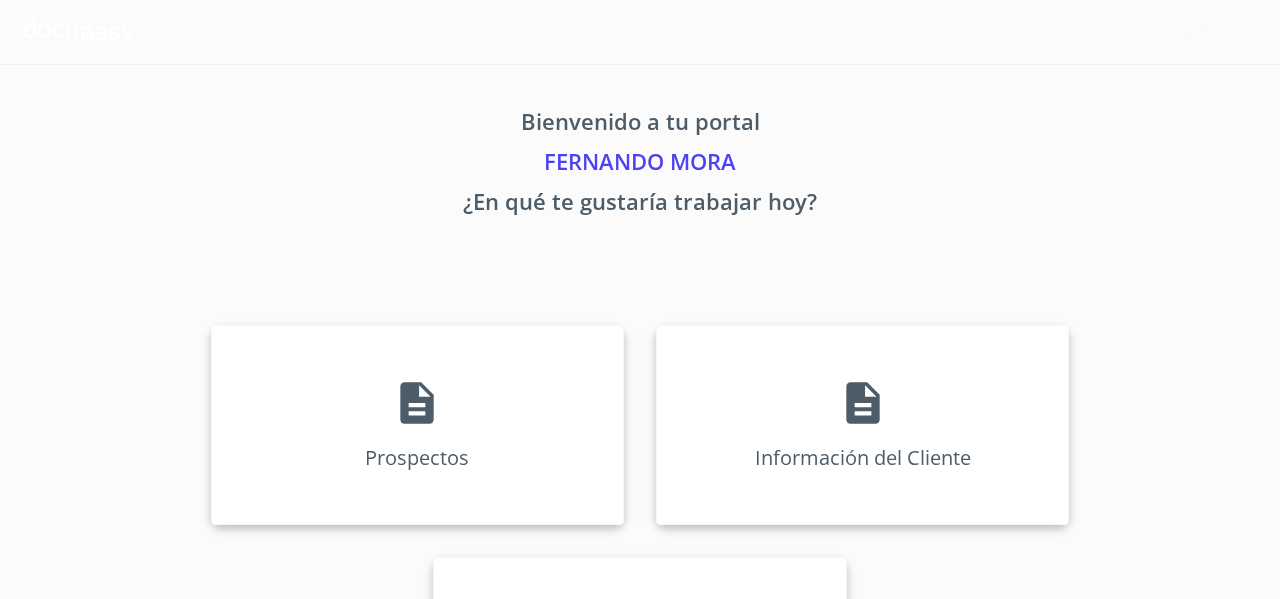 scroll, scrollTop: 0, scrollLeft: 0, axis: both 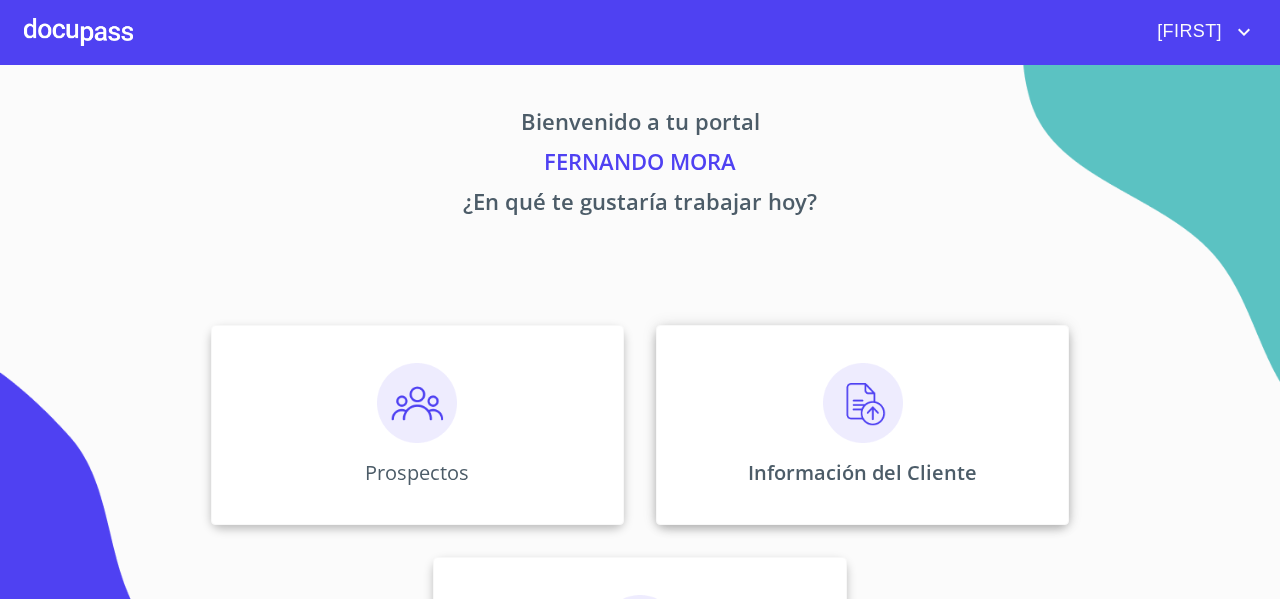 click on "Información del Cliente" at bounding box center (862, 425) 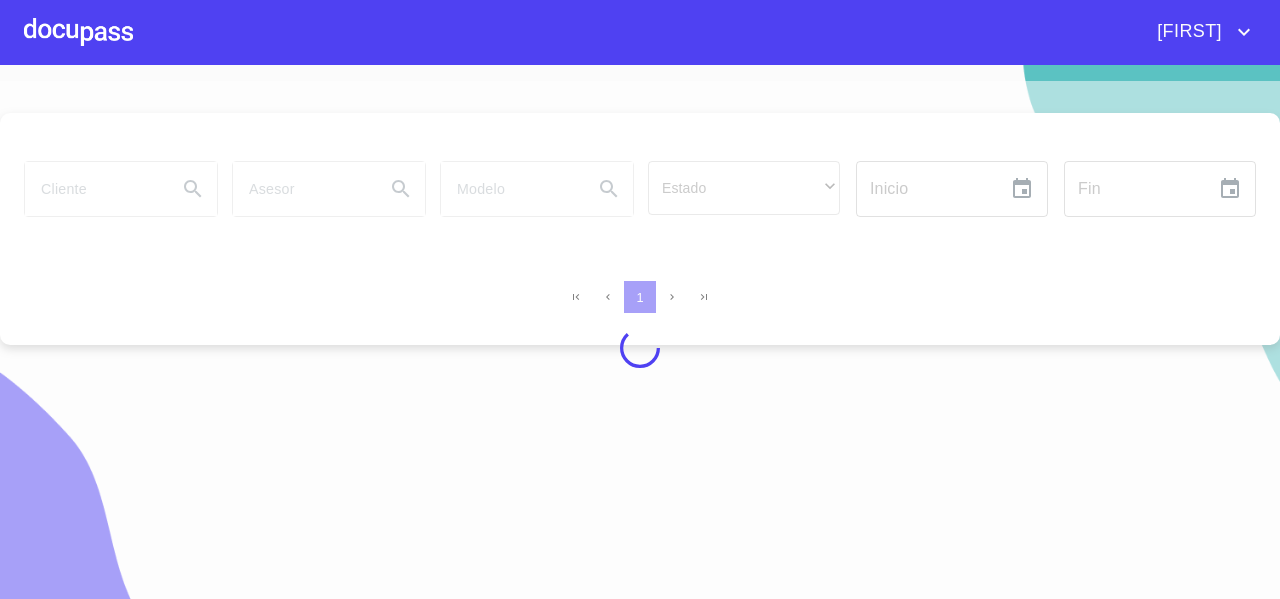 click at bounding box center (640, 348) 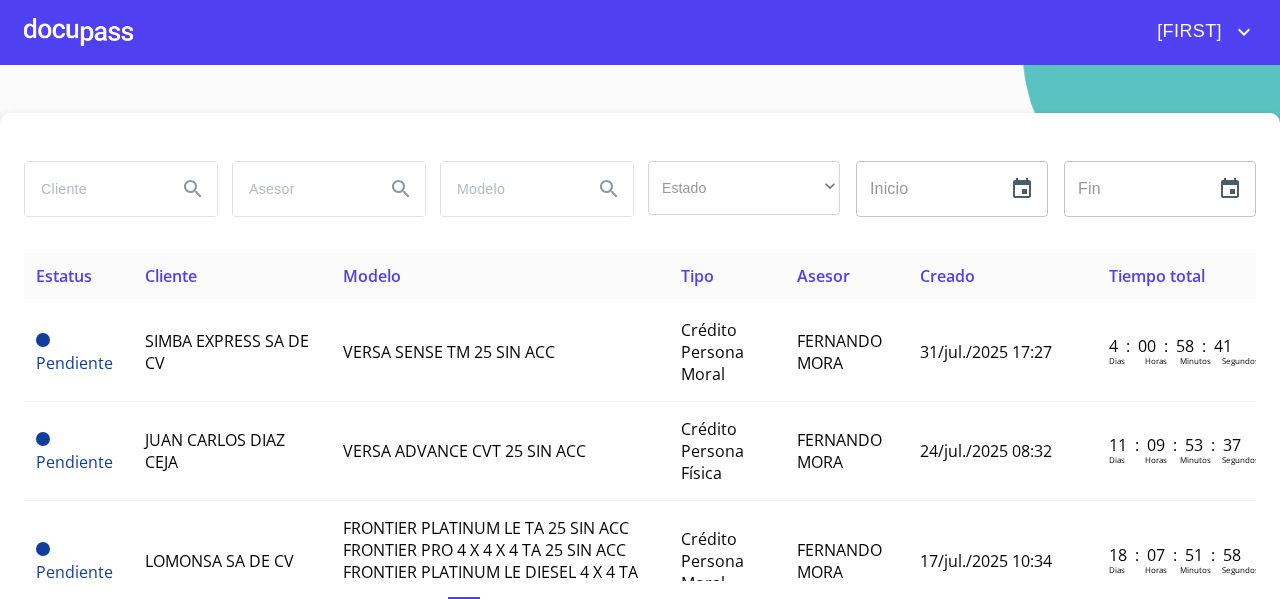 click at bounding box center (93, 189) 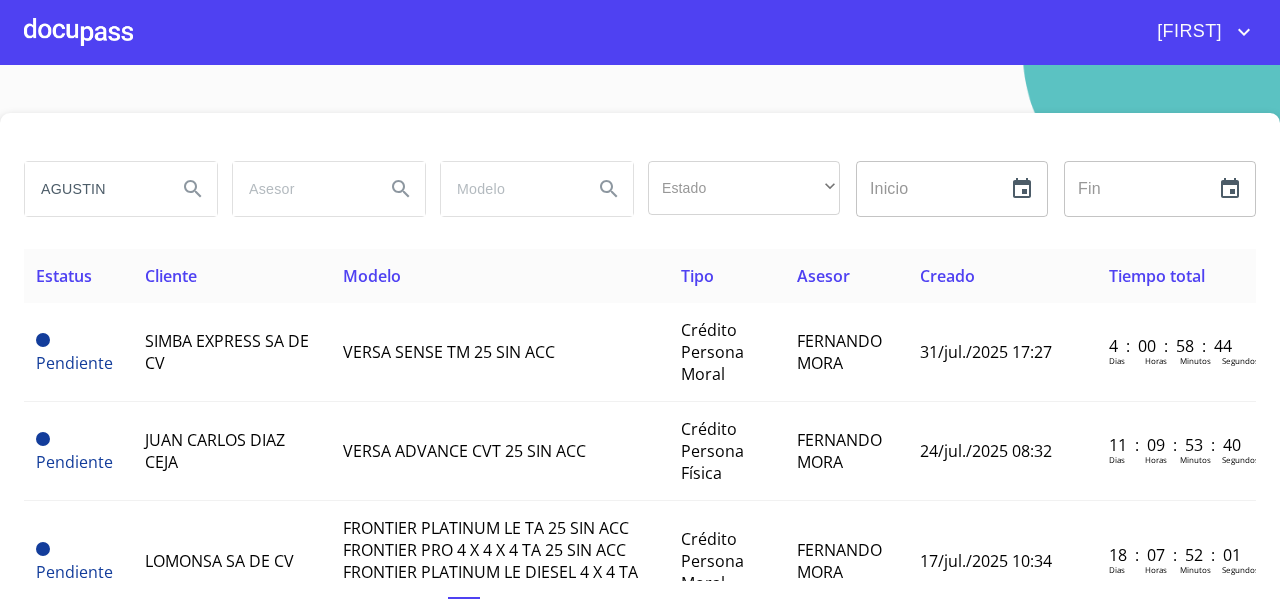type on "AGUSTIN" 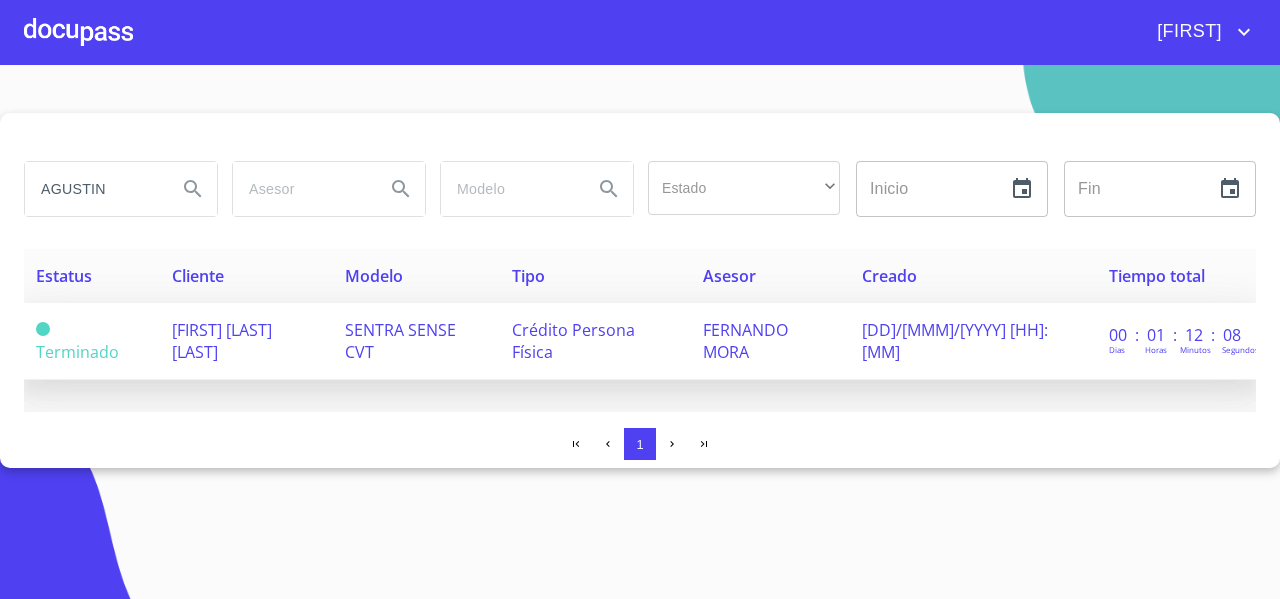 click on "[FIRST] [LAST] [LAST]" at bounding box center (222, 341) 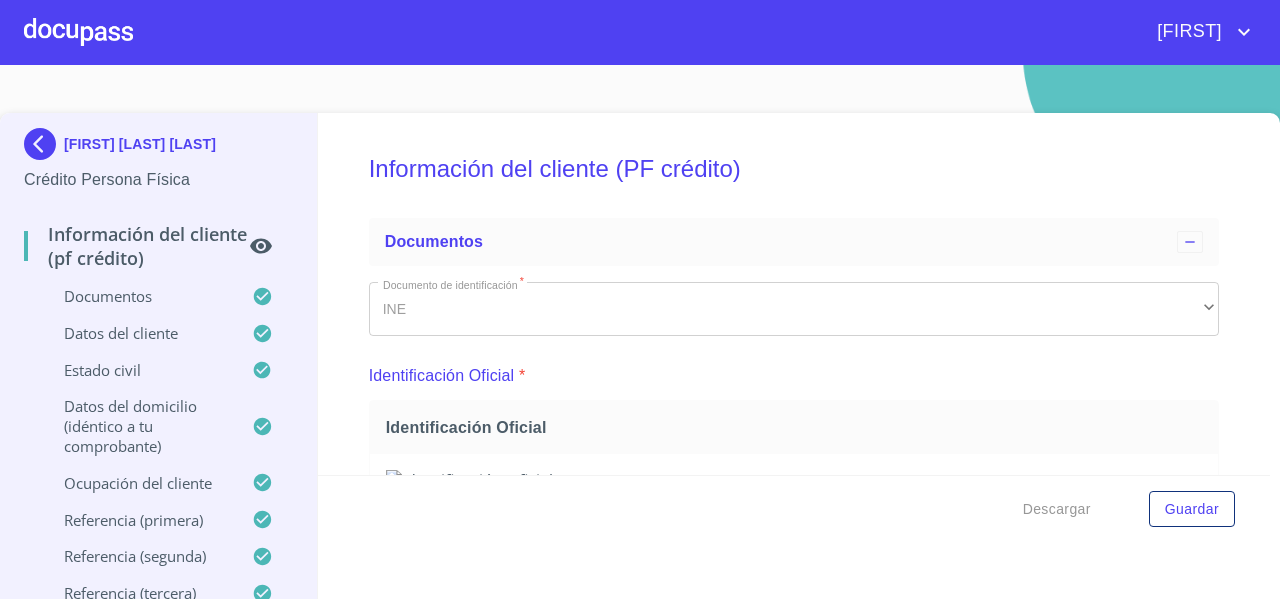 click on "Información del cliente (PF crédito)   Documentos Documento de identificación   * INE ​ Identificación Oficial * Identificación Oficial Identificación Oficial Identificación Oficial Comprobante de Domicilio * Comprobante de Domicilio Comprobante de Domicilio Fuente de ingresos   * Independiente/Dueño de negocio/Persona Moral ​ Comprobante de Ingresos mes 1 * Arrastra o selecciona el (los) documento(s) para agregar Comprobante de Ingresos mes 2 * Comprobante de Ingresos mes 2 Comprobante de Ingresos mes 2 Comprobante de Ingresos mes 2 Comprobante de Ingresos mes 3 * Comprobante de Ingresos mes 3 Comprobante de Ingresos mes 3 Comprobante de Ingresos mes 3 CURP * CURP CURP Constancia de situación fiscal Arrastra o selecciona el (los) documento(s) para agregar Datos del cliente Apellido Paterno   * FRAIRE ​ Apellido Materno   * GONZALEZ ​ Primer nombre   * AGUSTIN ​ Segundo Nombre ​ Fecha de nacimiento * 15 de abr. de 1988 ​ Nacionalidad   * Mexicana ​ País de nacimiento" at bounding box center [794, 294] 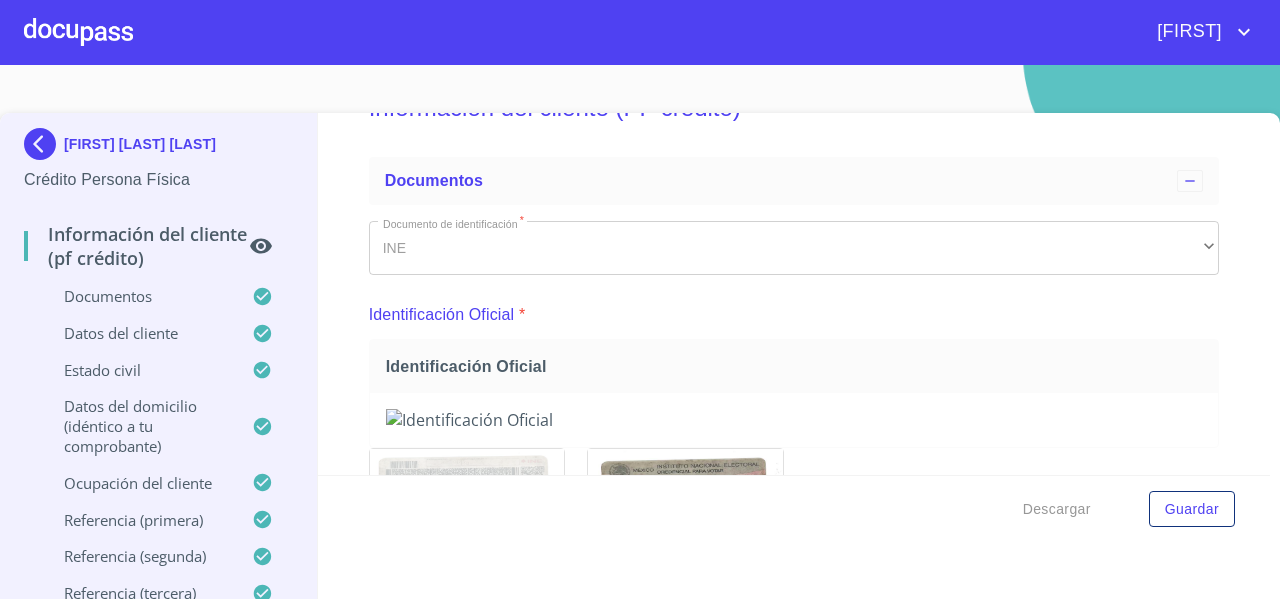 scroll, scrollTop: 0, scrollLeft: 0, axis: both 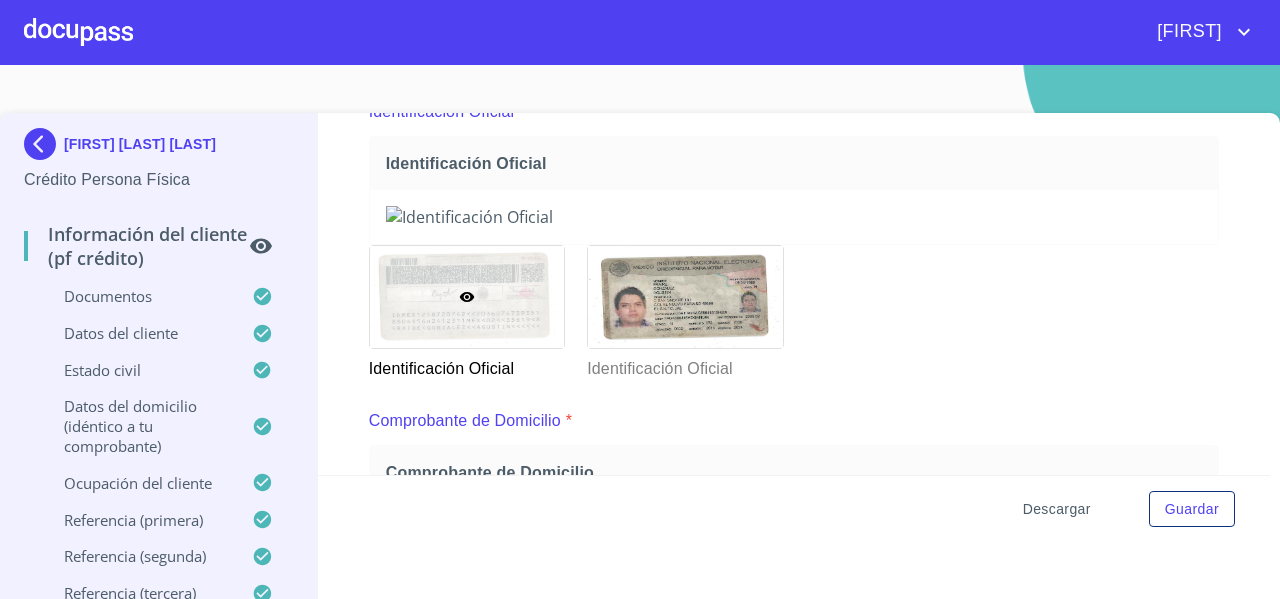 click on "Descargar" at bounding box center (1057, 509) 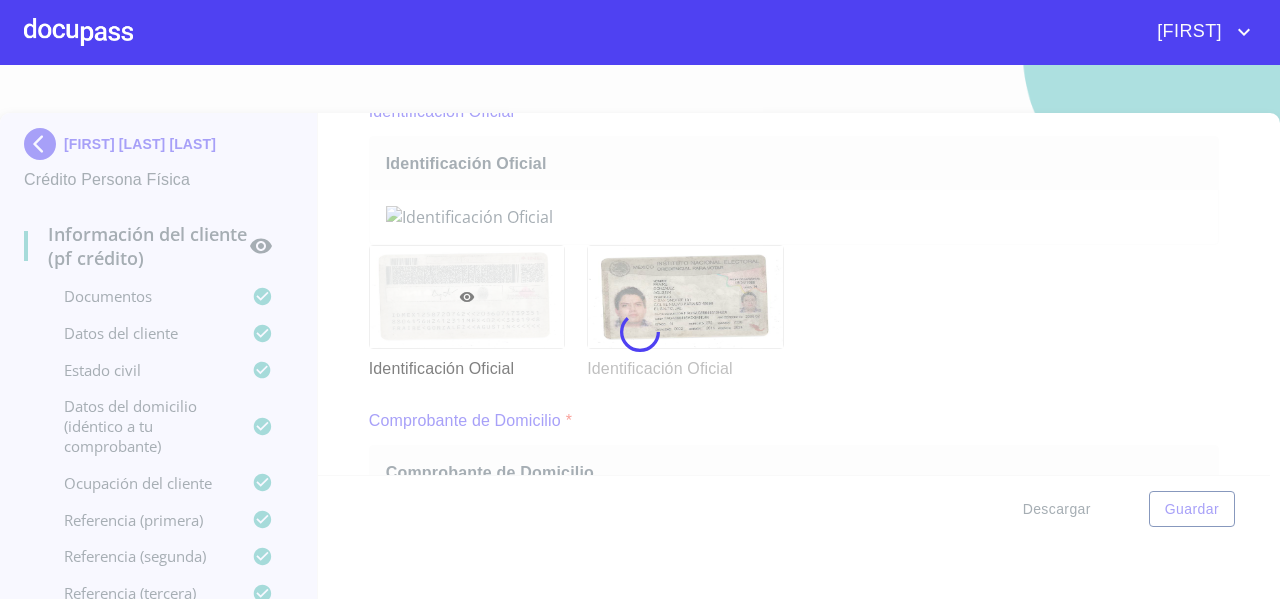 scroll, scrollTop: 0, scrollLeft: 0, axis: both 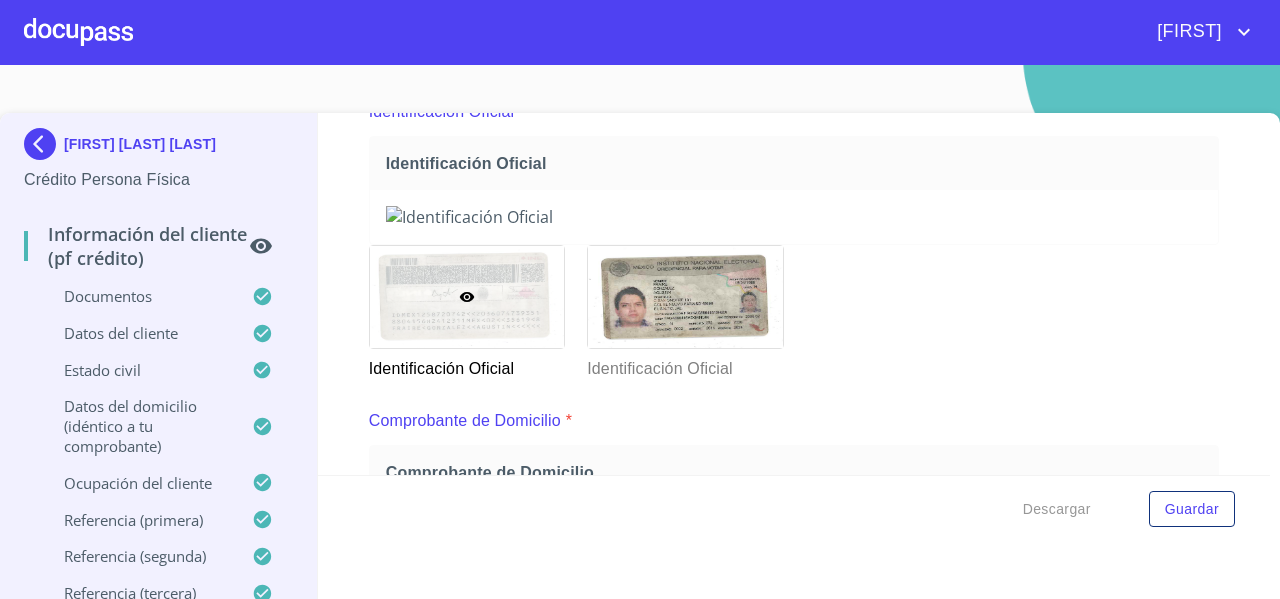 click at bounding box center [78, 32] 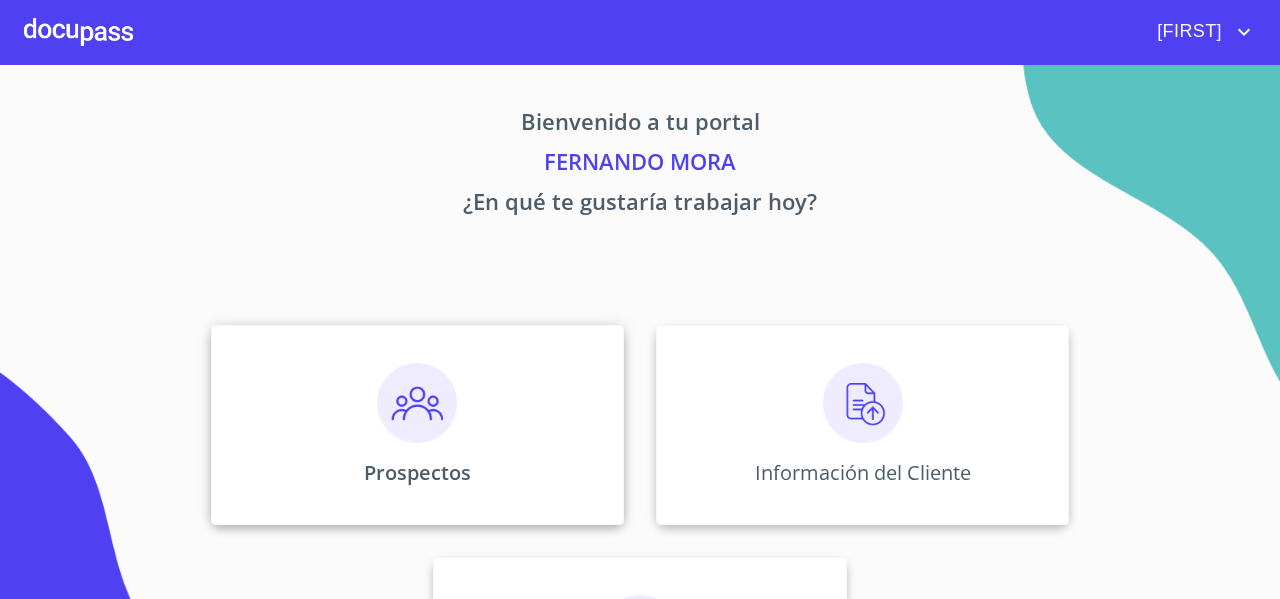 click on "Prospectos" at bounding box center (417, 425) 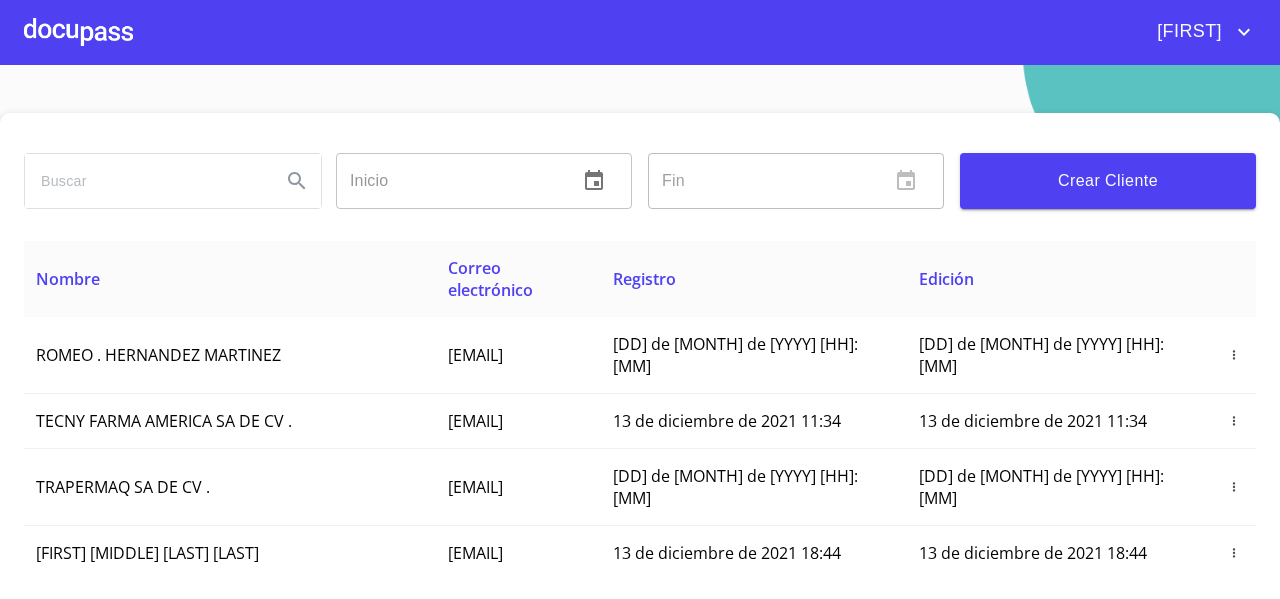 click at bounding box center [145, 181] 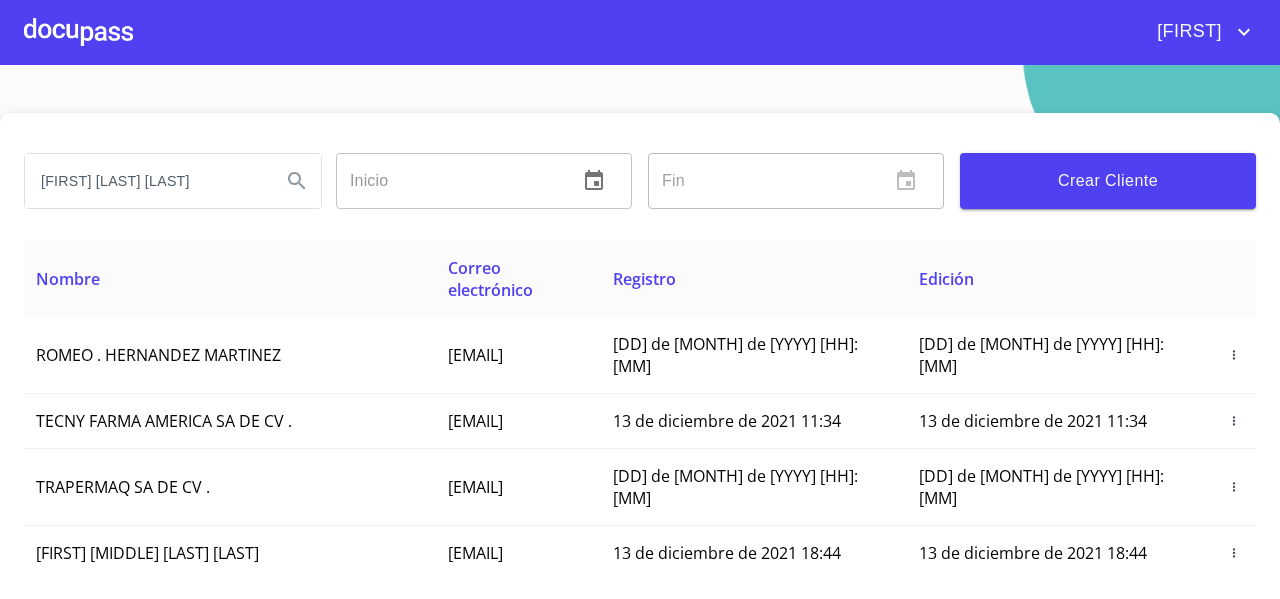 type on "AGUSTIN FRAIRE" 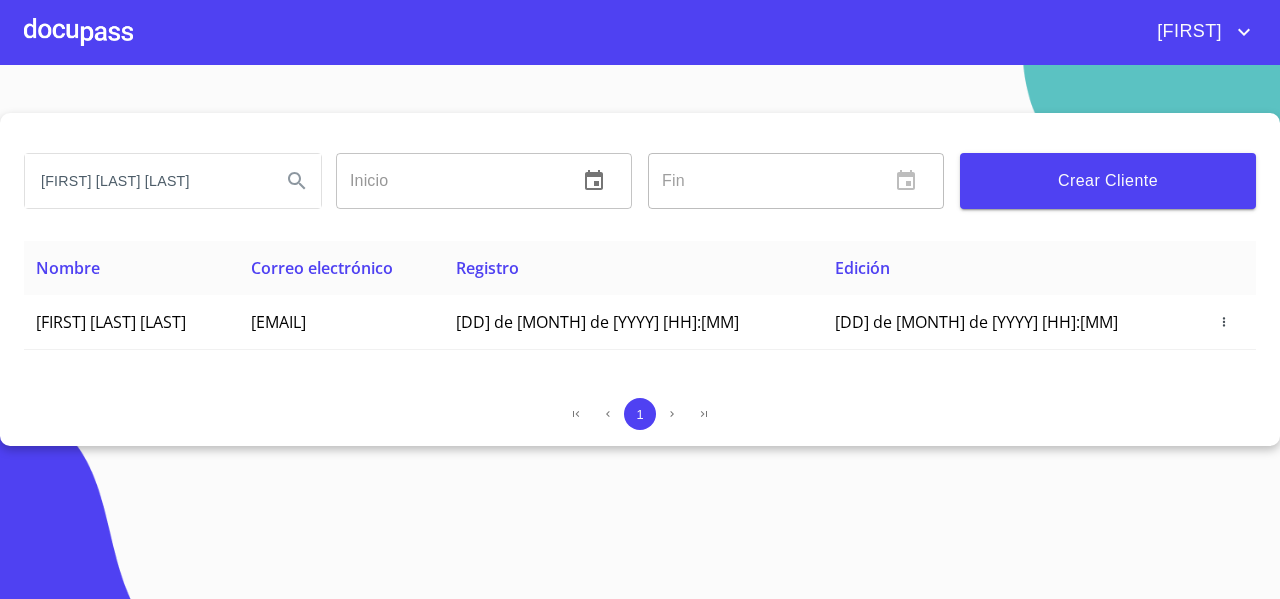 click at bounding box center (78, 32) 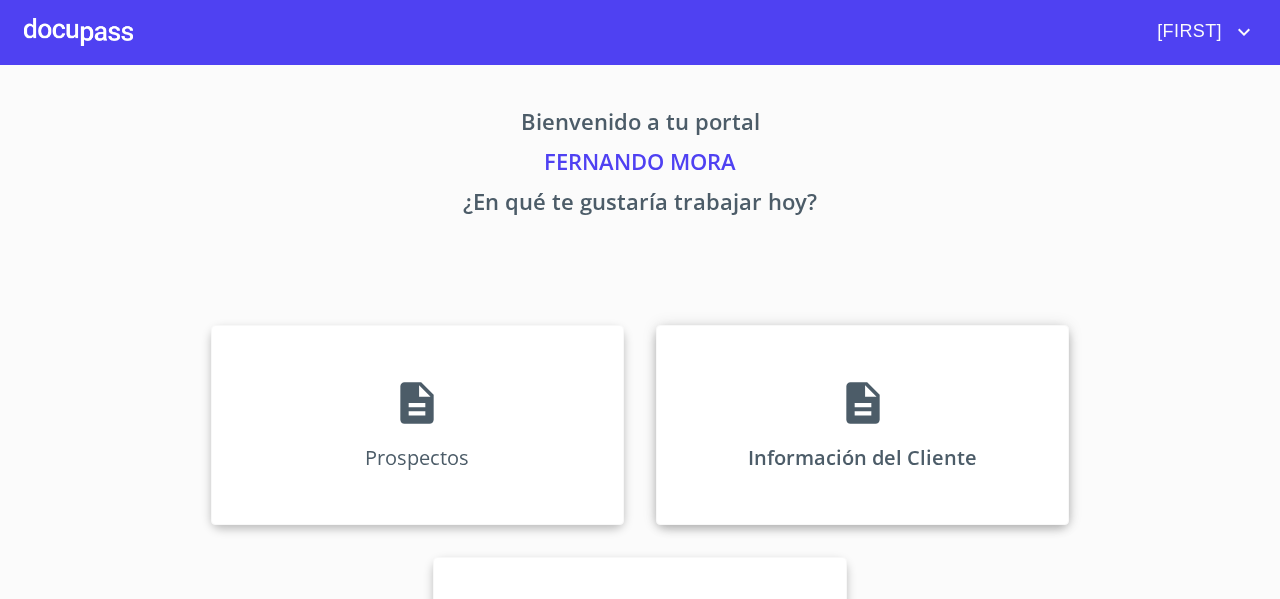 click on "Información del Cliente" at bounding box center (862, 425) 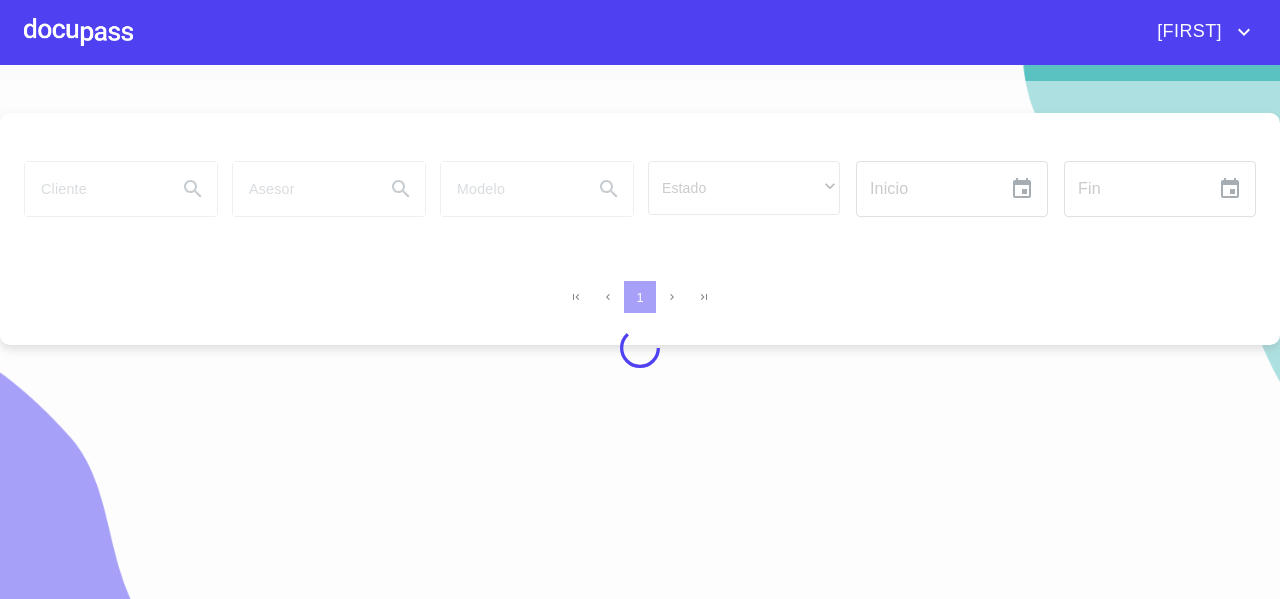 click at bounding box center (640, 348) 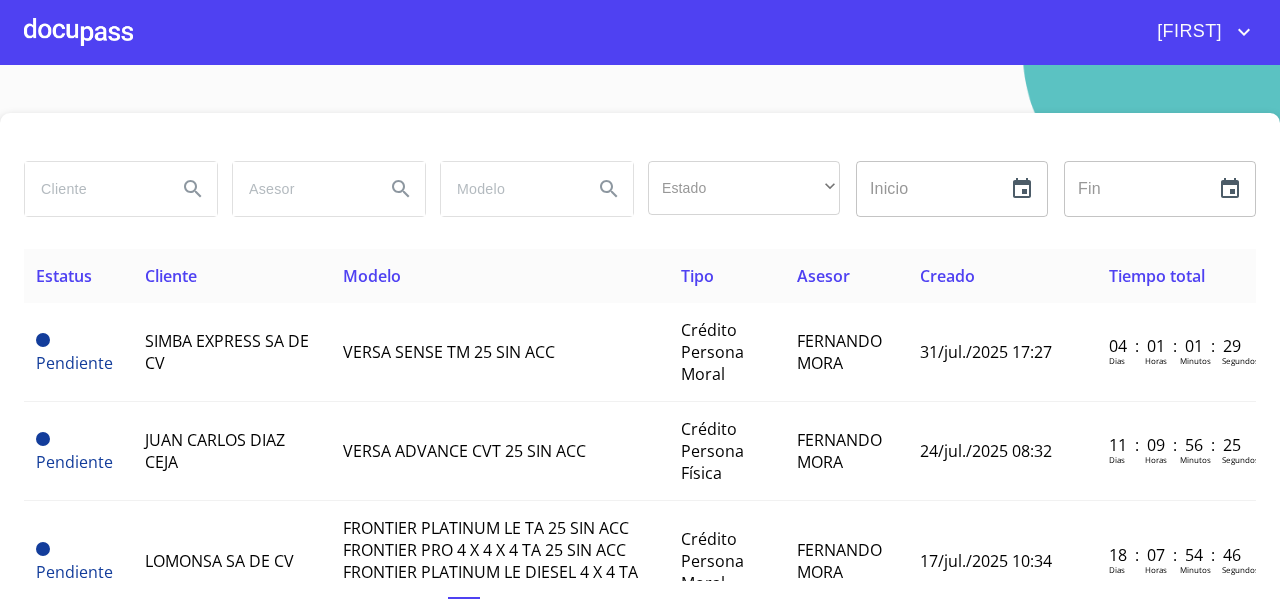 click at bounding box center (93, 189) 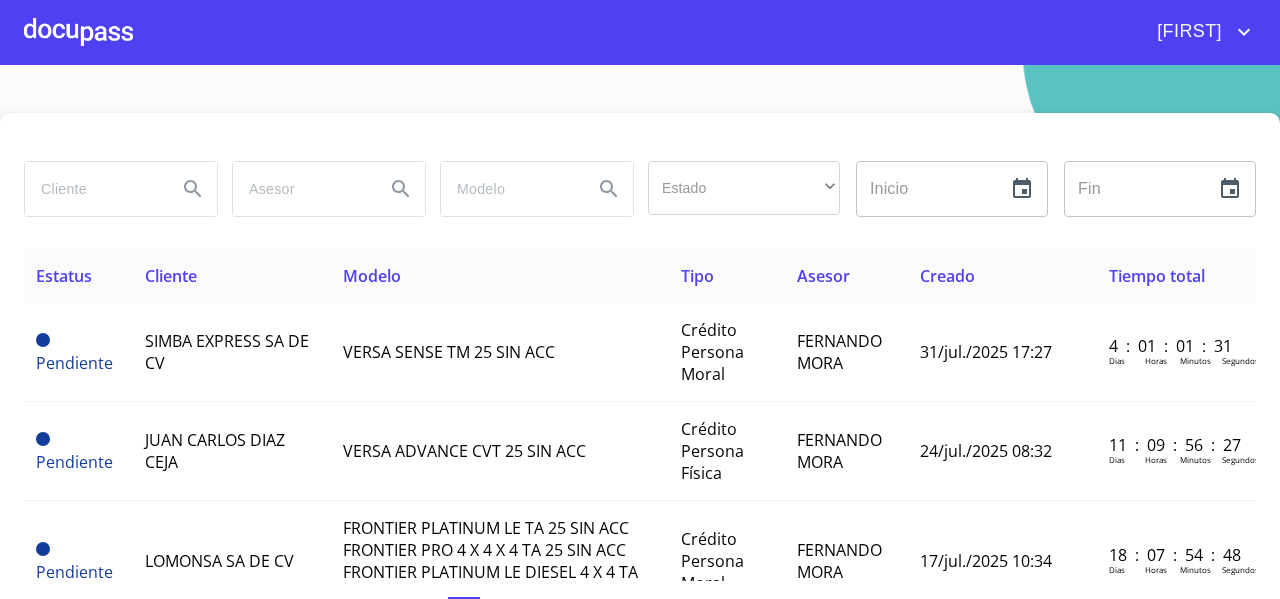 click at bounding box center [93, 189] 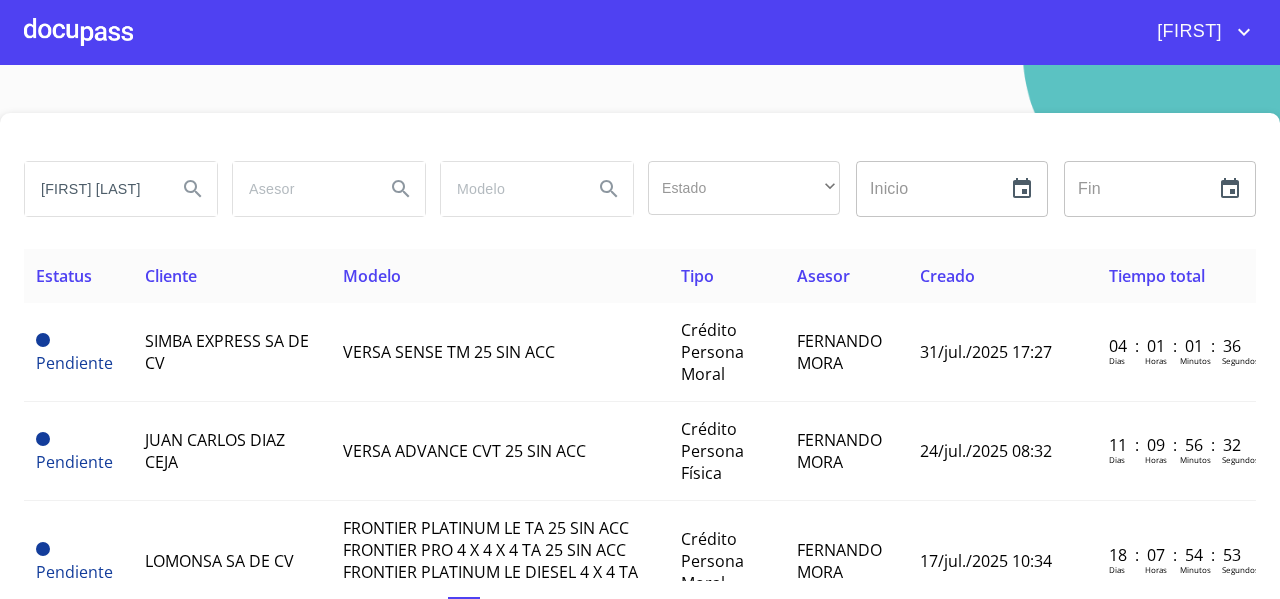 type on "[LAST] [LAST]" 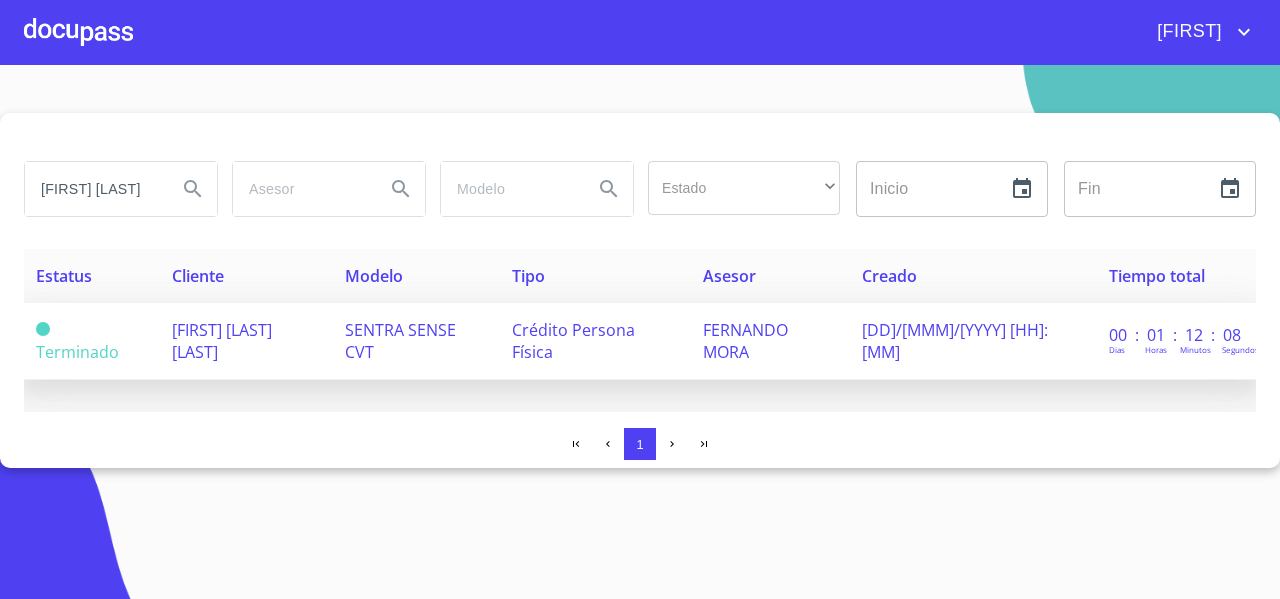 click on "[FIRST] [LAST] [LAST]" at bounding box center [222, 341] 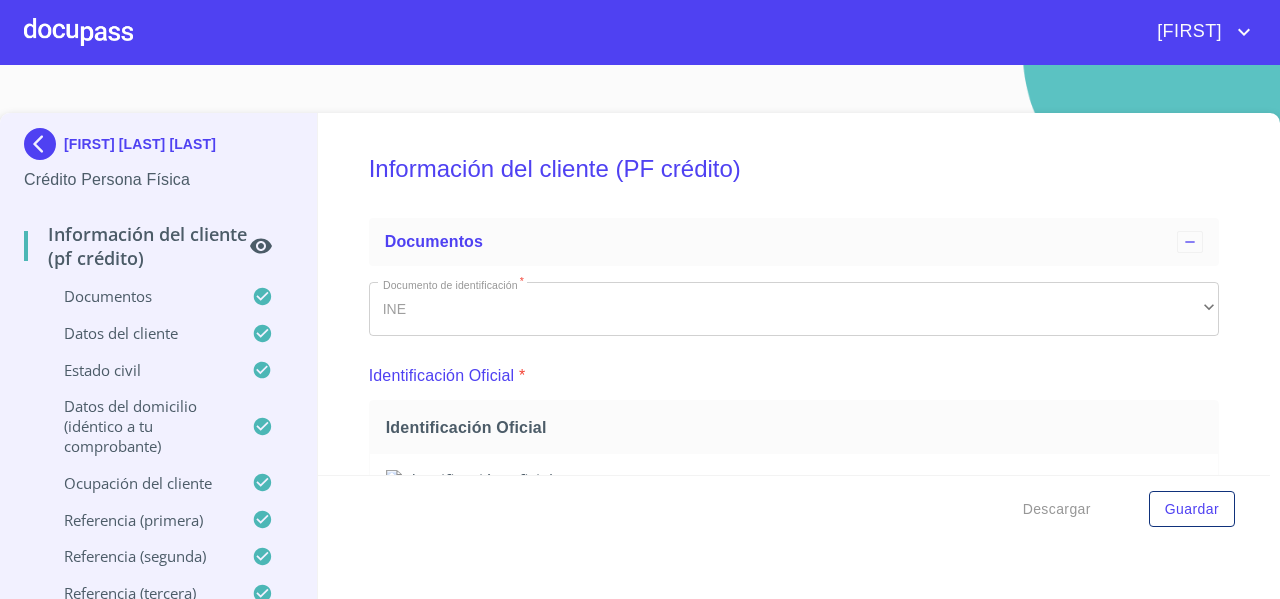 scroll, scrollTop: 0, scrollLeft: 0, axis: both 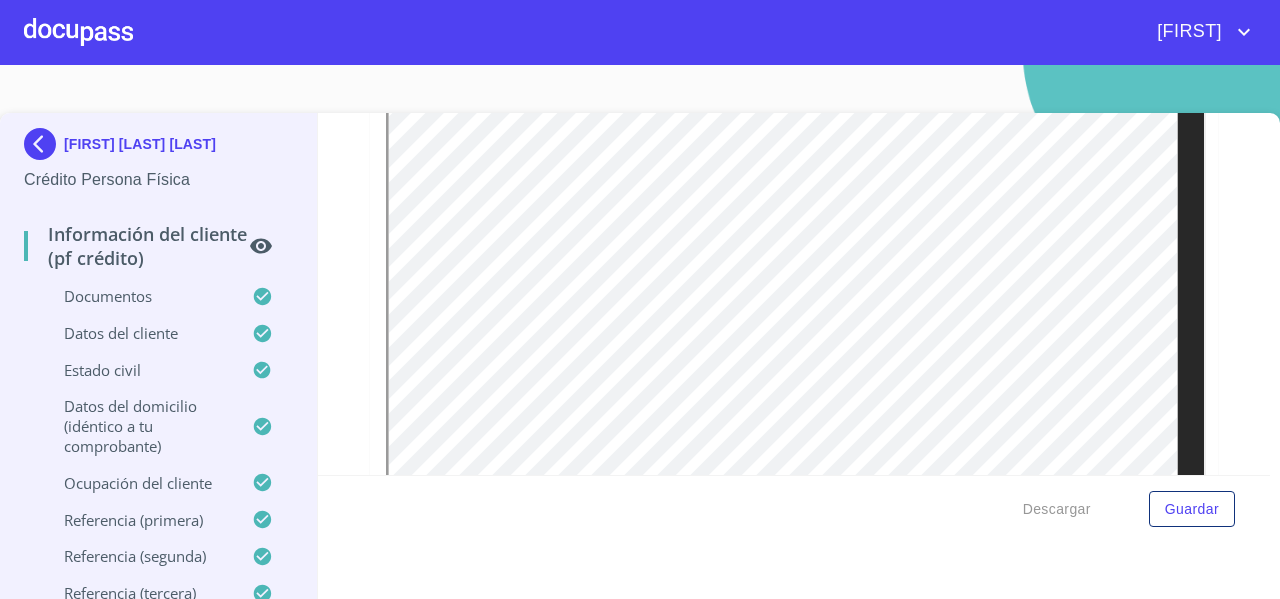 click at bounding box center (685, -137) 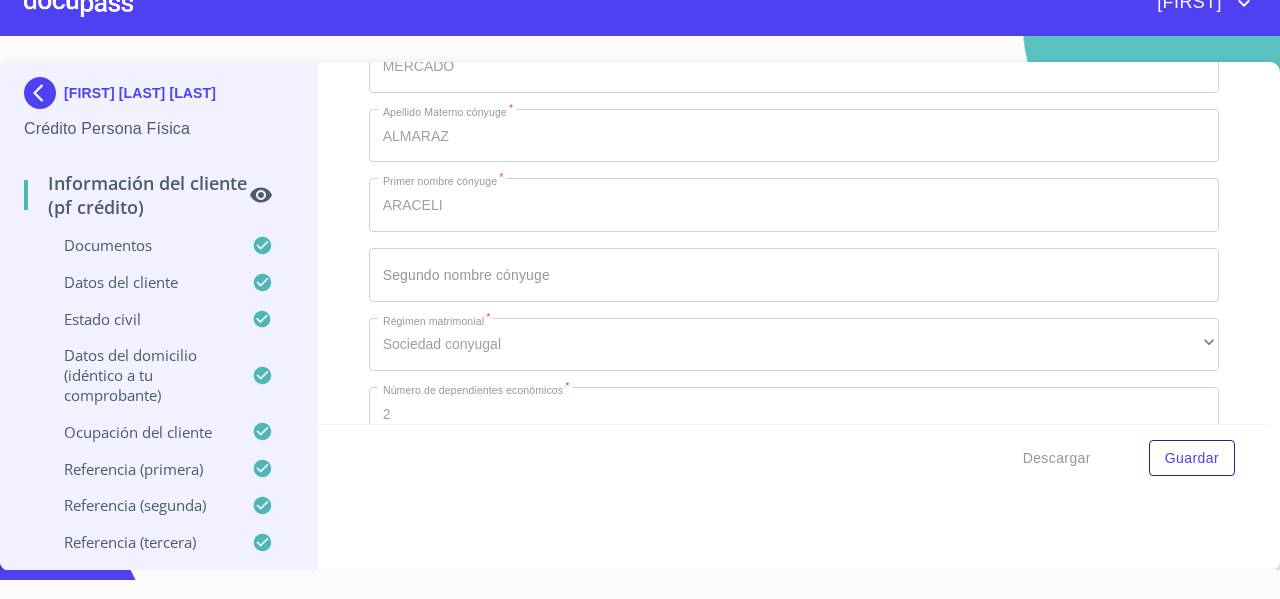 scroll, scrollTop: 6306, scrollLeft: 0, axis: vertical 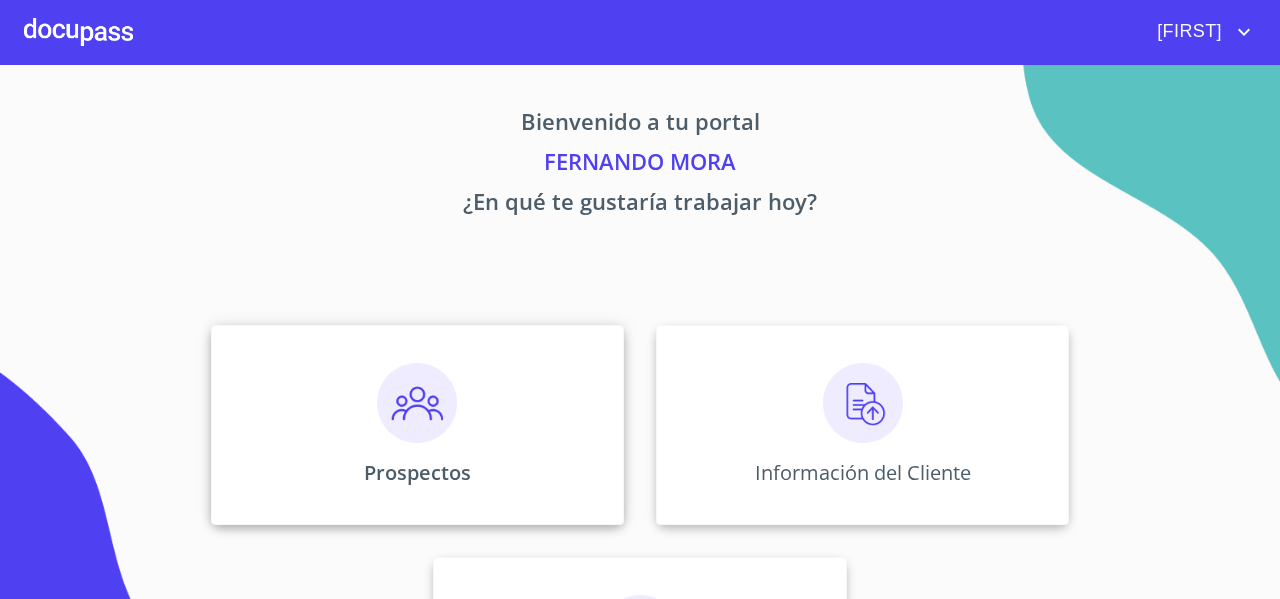 click at bounding box center [417, 403] 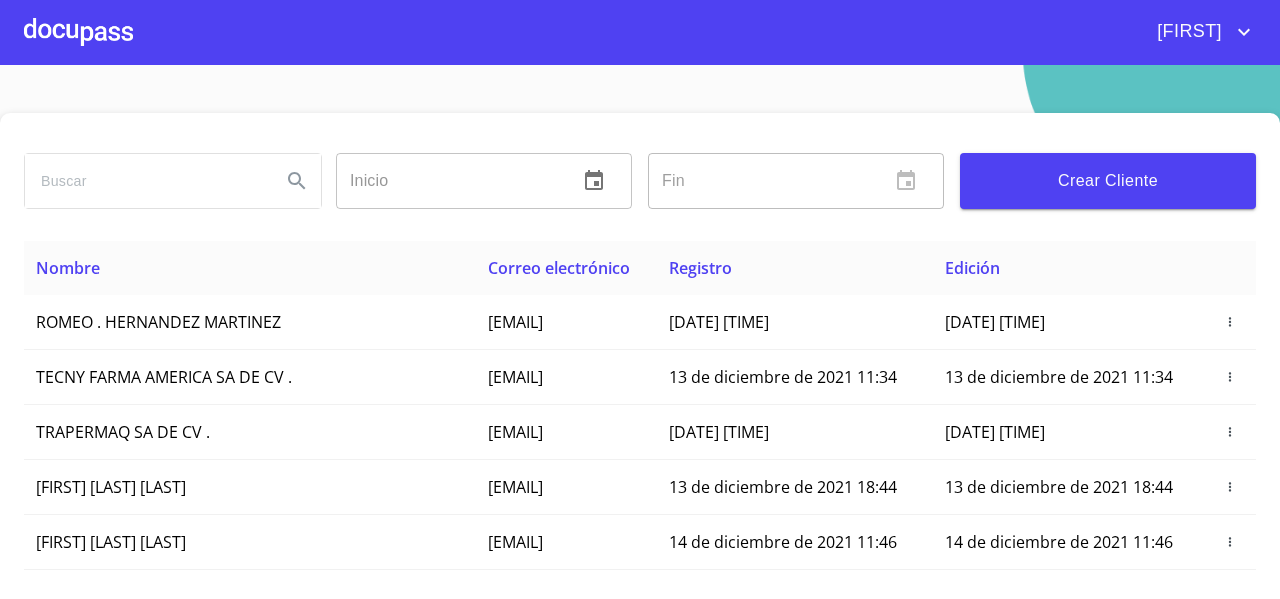 click at bounding box center (145, 181) 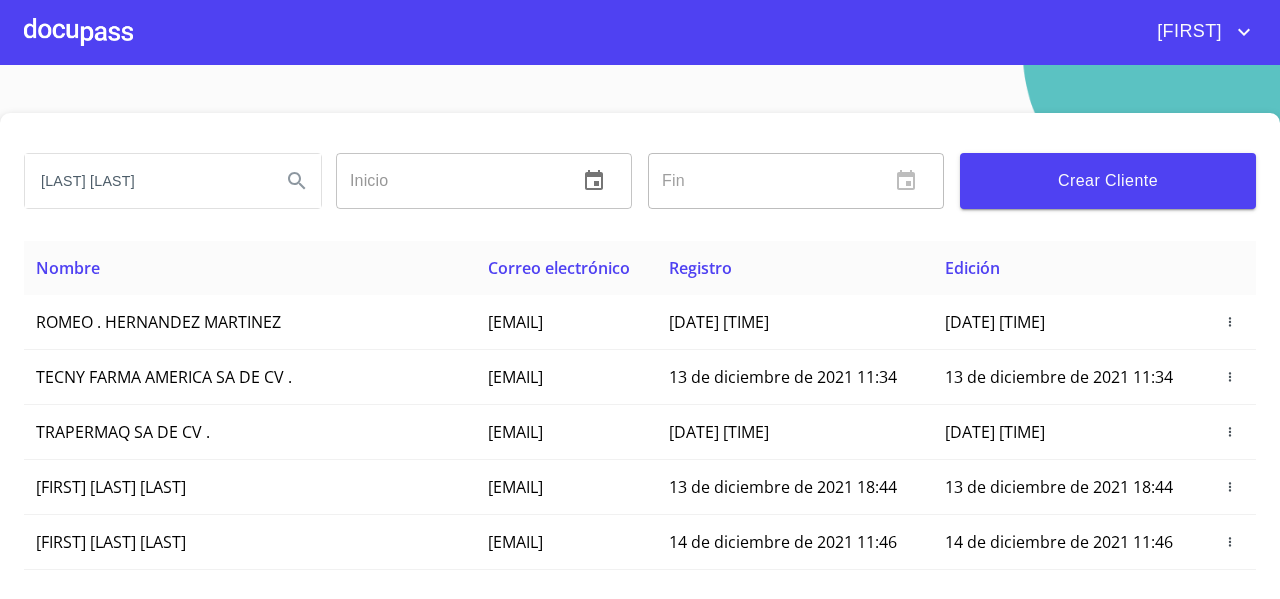 type on "[LAST] [LAST]" 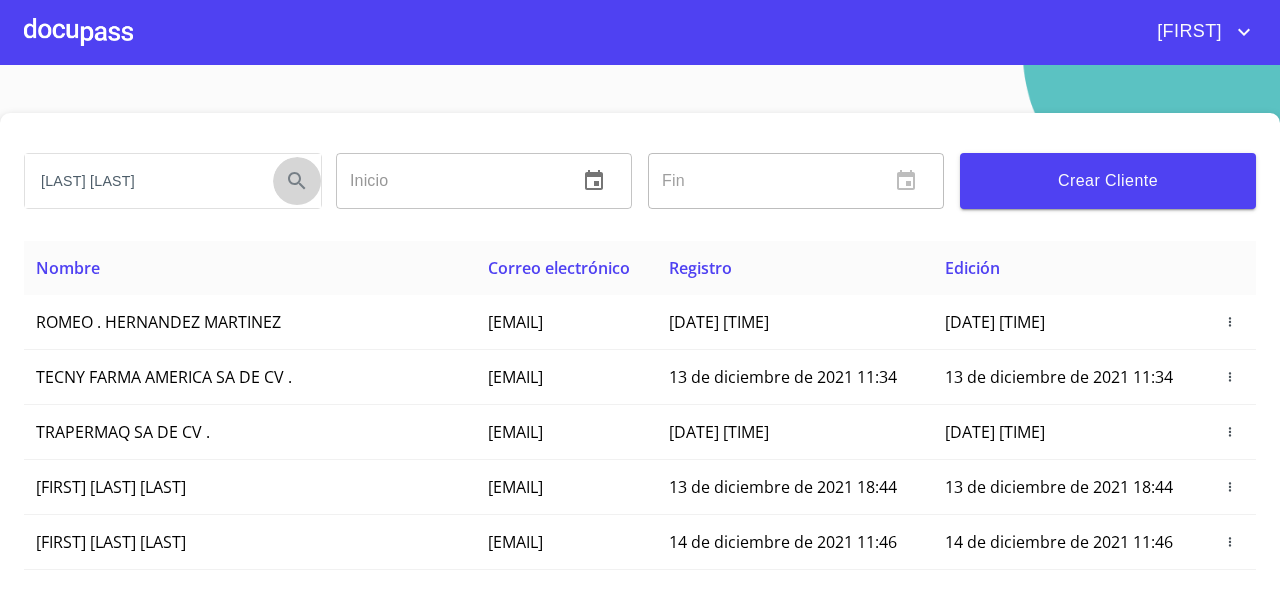 click at bounding box center [297, 181] 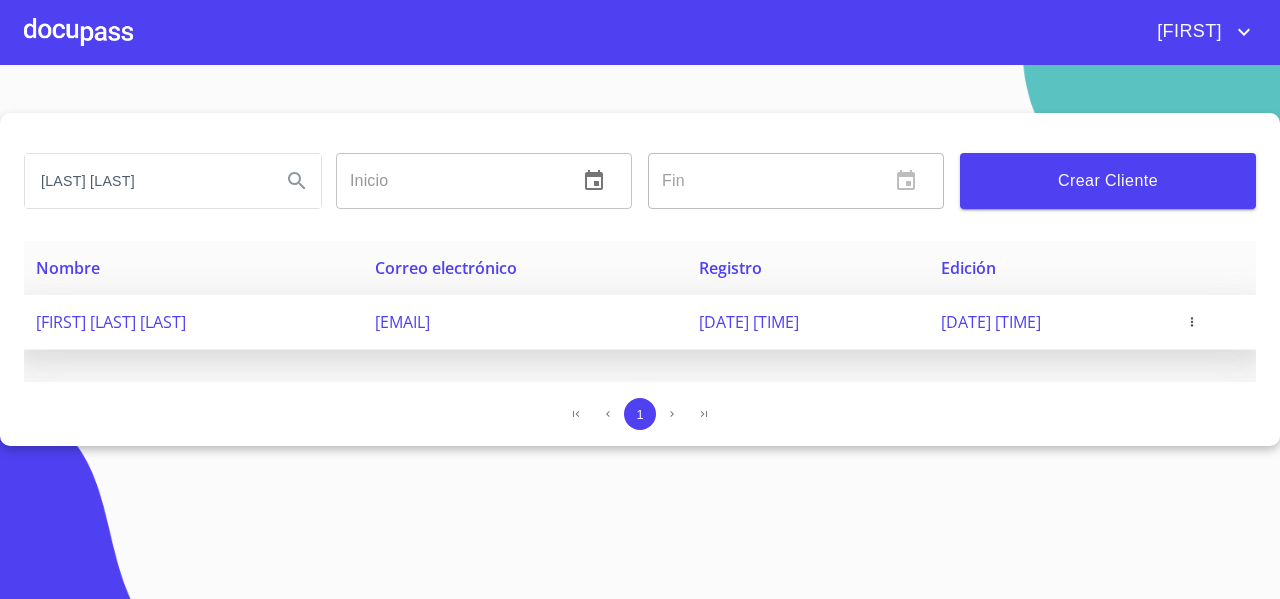 drag, startPoint x: 346, startPoint y: 330, endPoint x: 550, endPoint y: 340, distance: 204.24495 